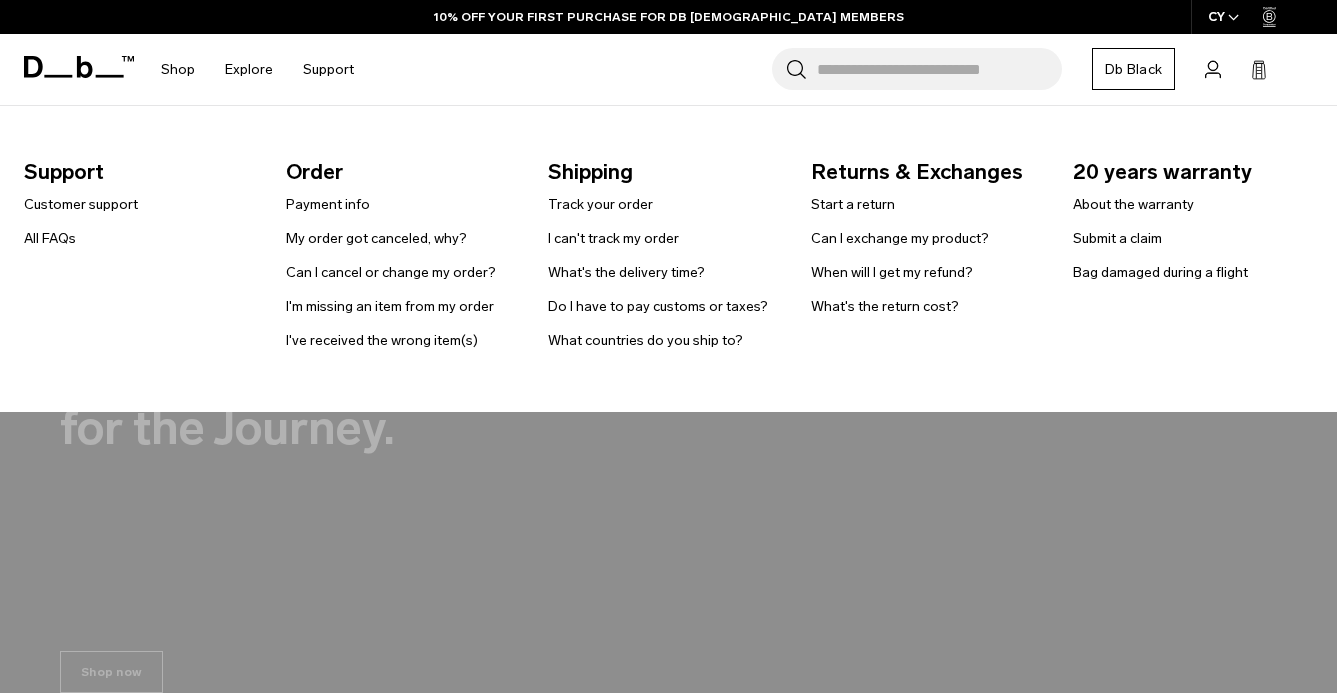 scroll, scrollTop: 0, scrollLeft: 0, axis: both 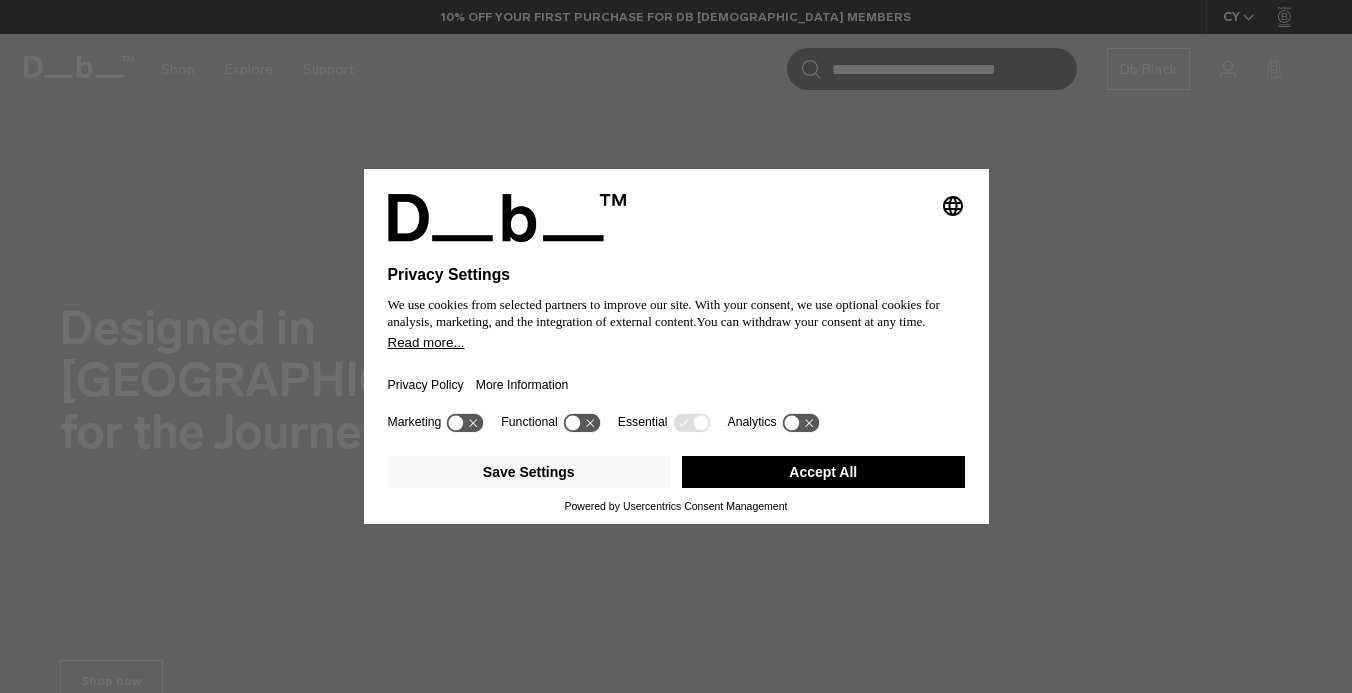 click on "Accept All" at bounding box center [823, 472] 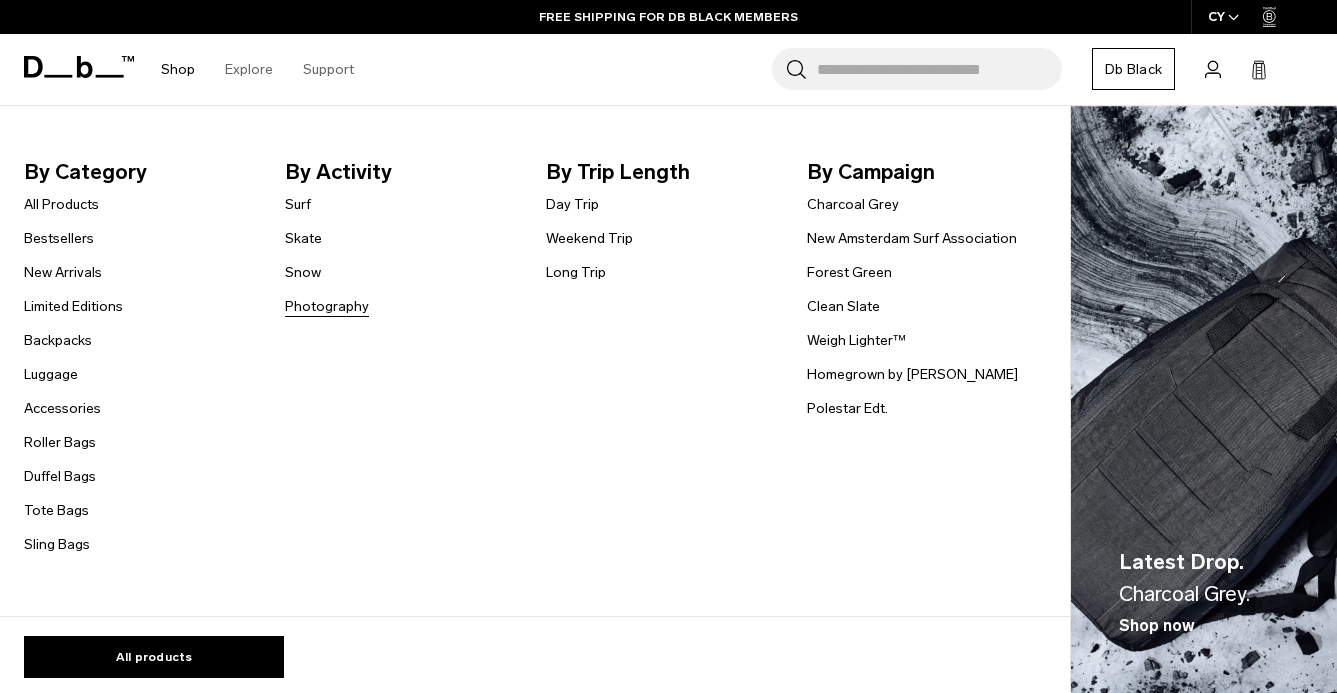 click on "Photography" at bounding box center (327, 306) 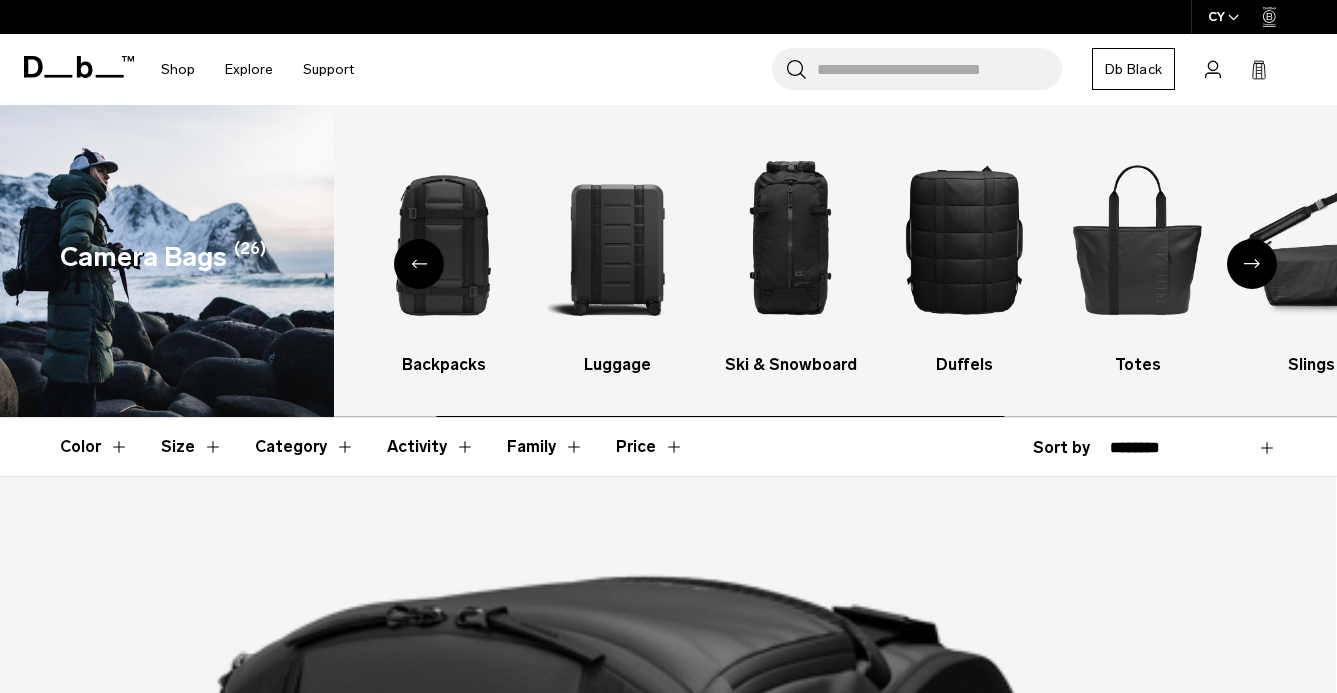 scroll, scrollTop: 0, scrollLeft: 0, axis: both 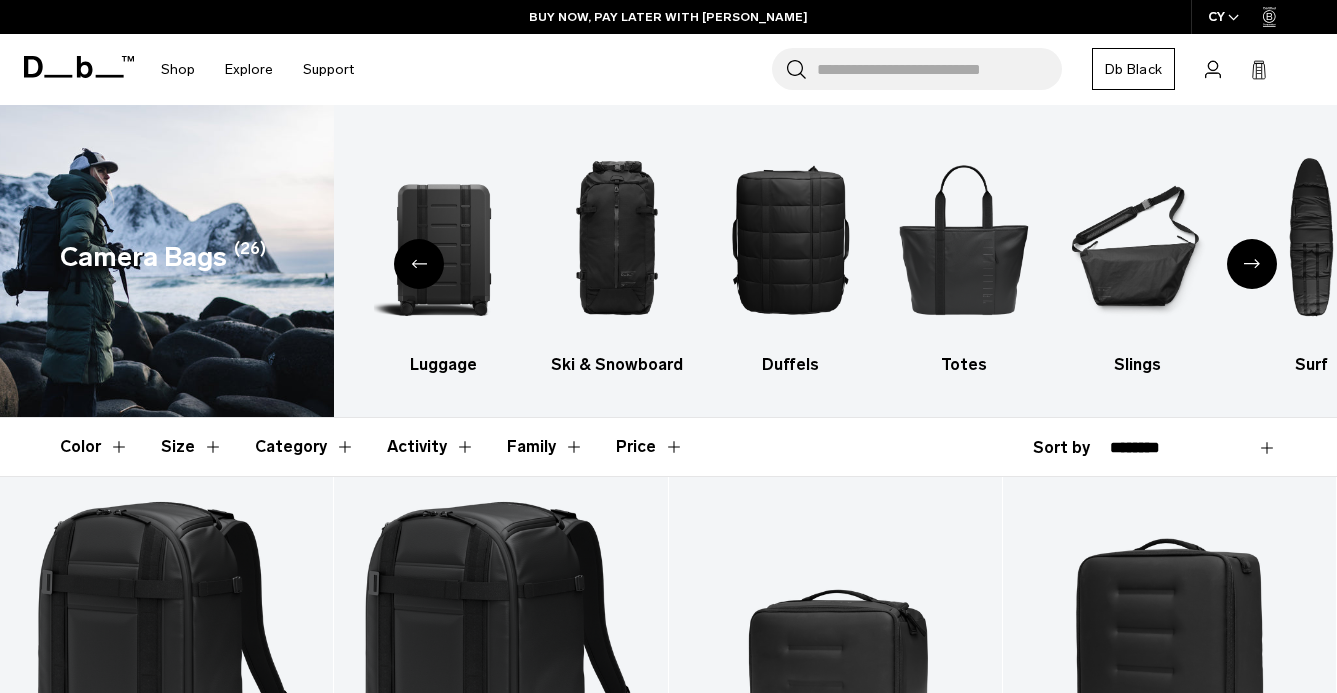 click at bounding box center [1252, 264] 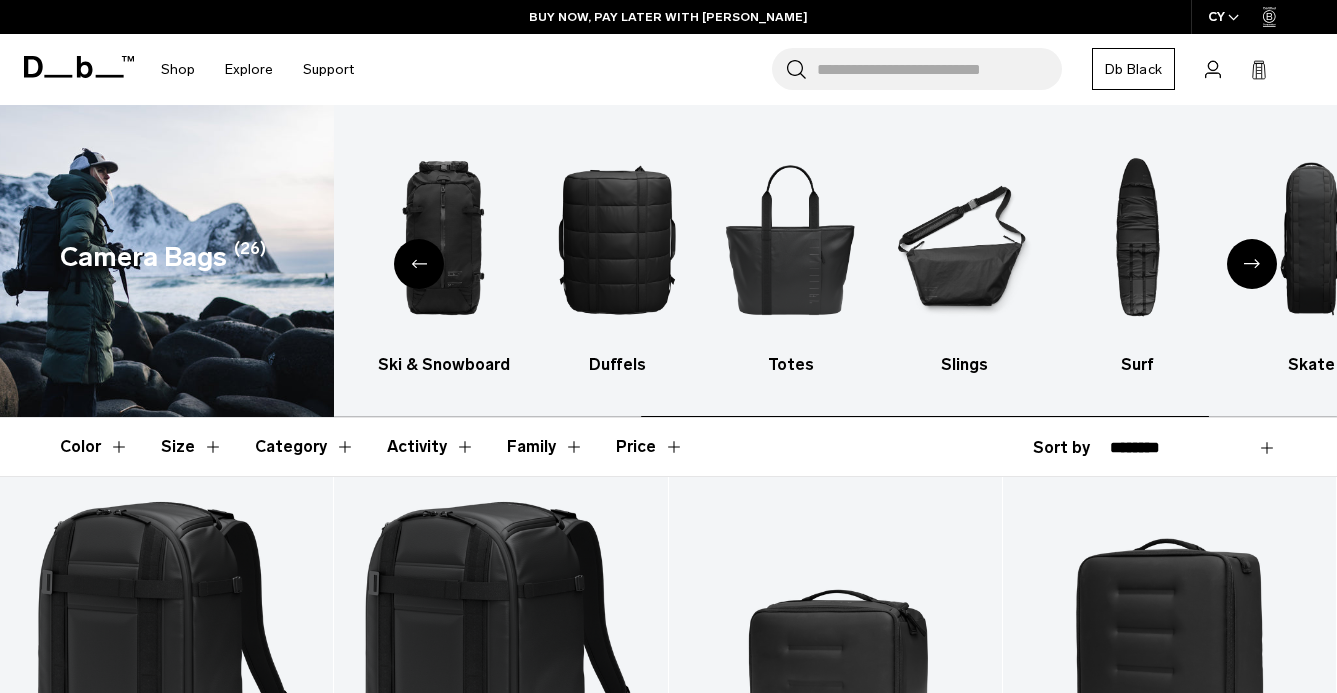 click at bounding box center (1252, 264) 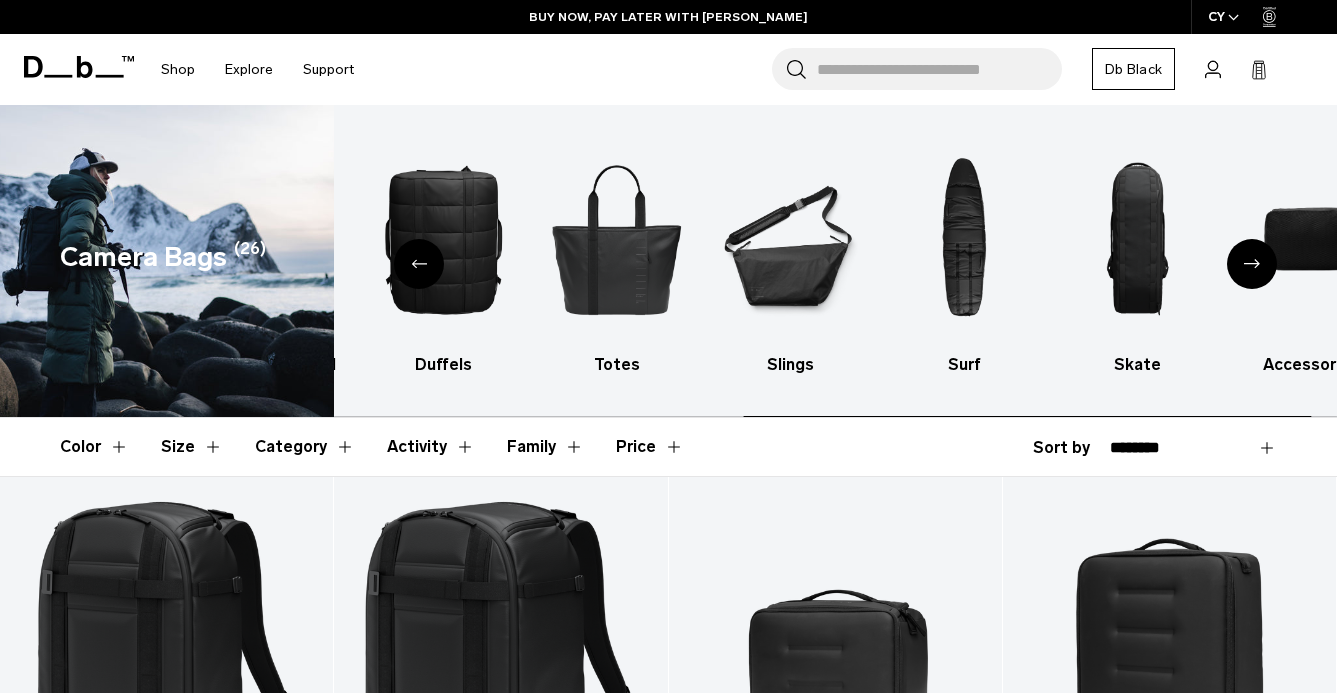click at bounding box center [1252, 264] 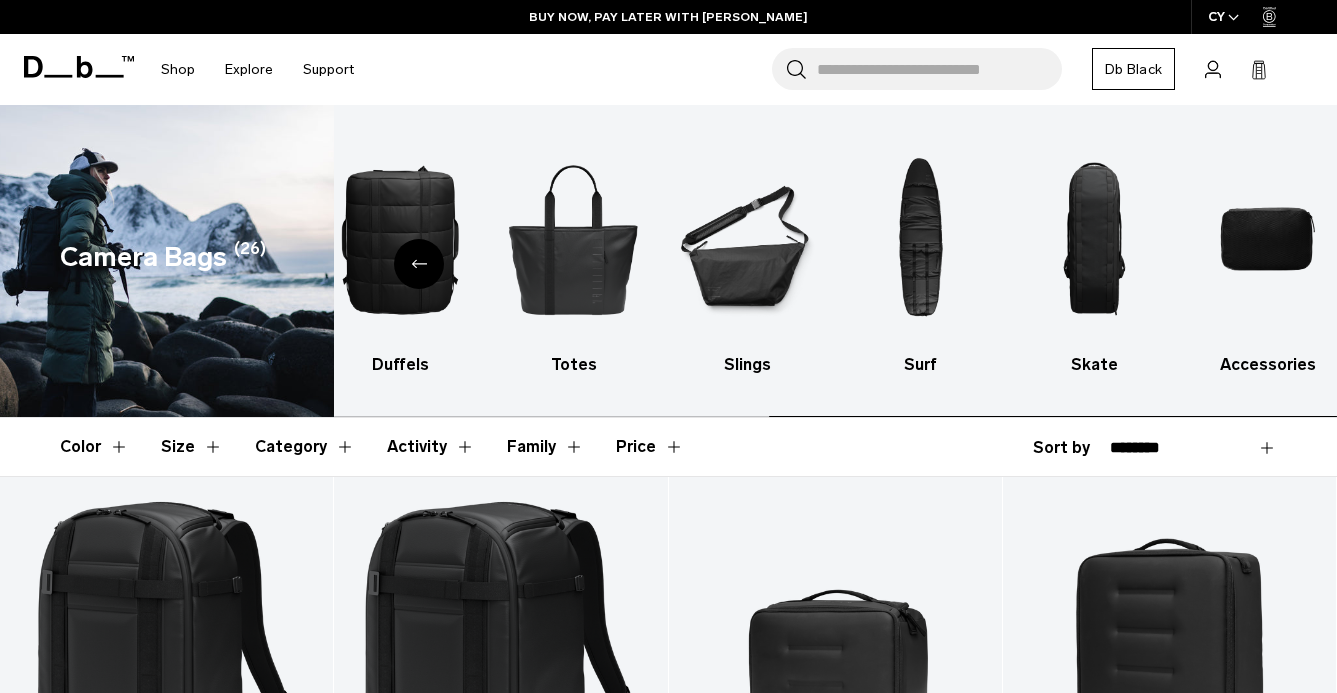 click at bounding box center [1268, 239] 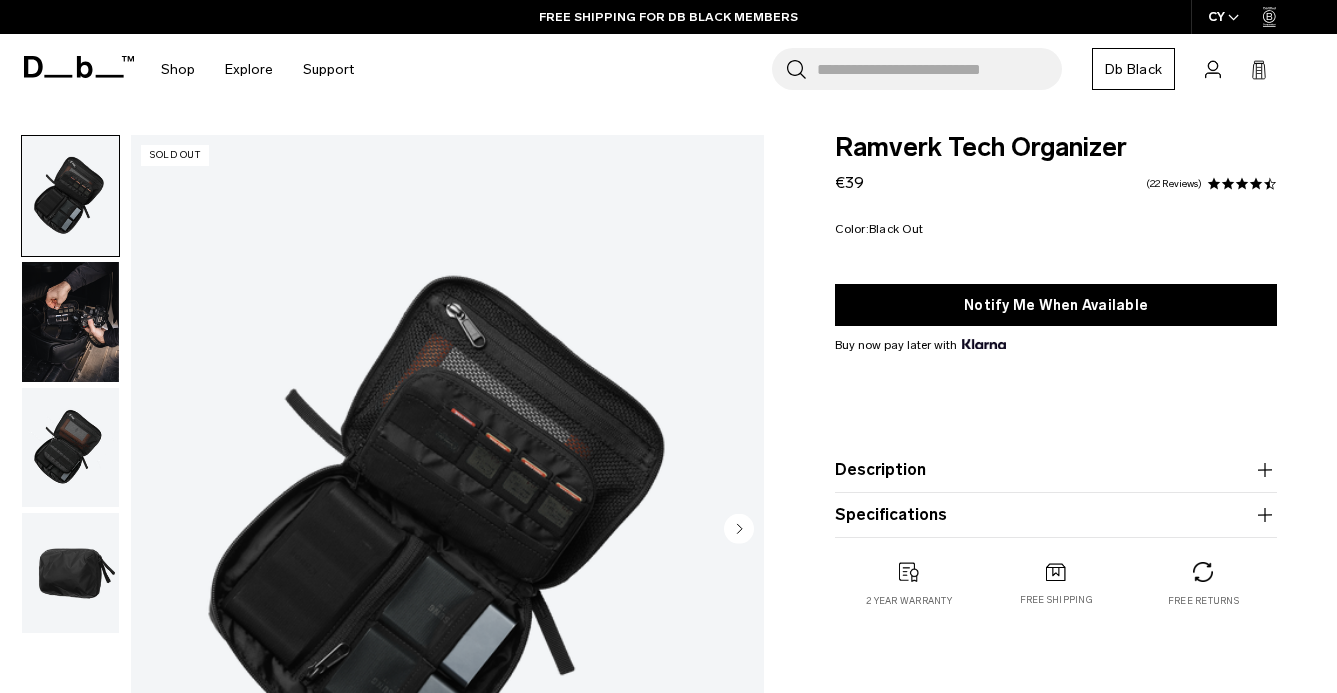 scroll, scrollTop: 0, scrollLeft: 0, axis: both 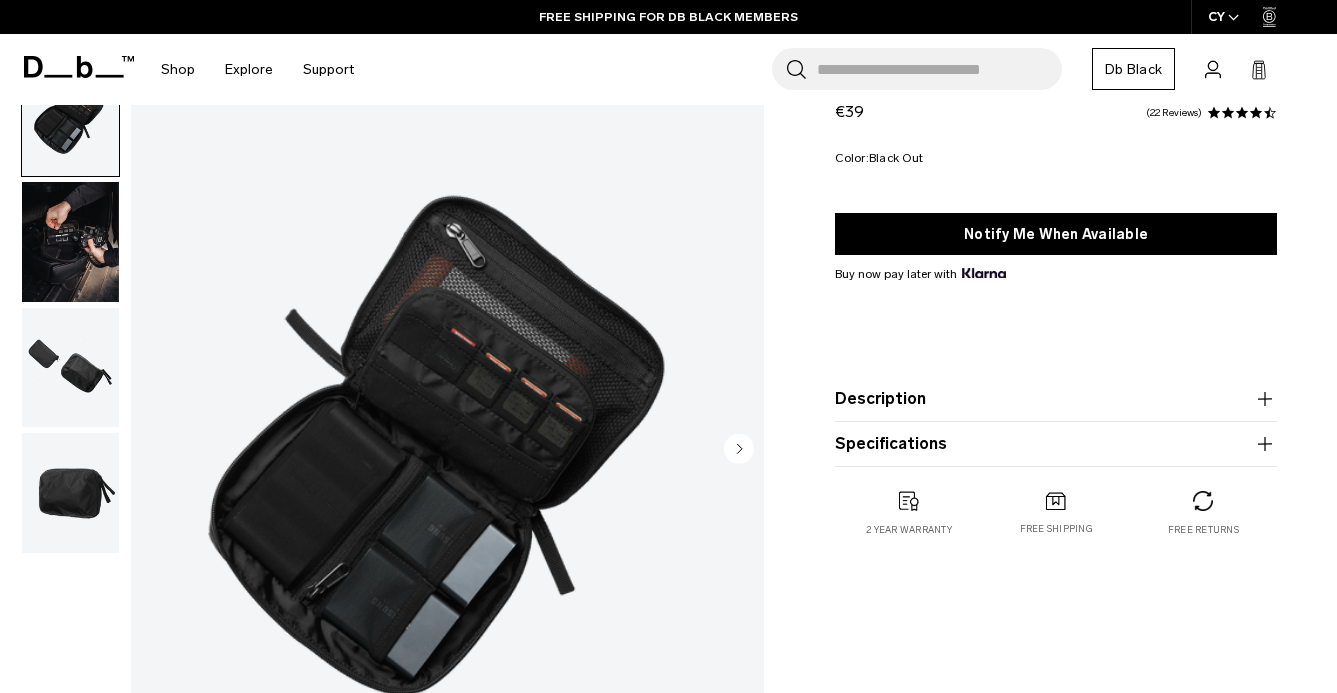 click at bounding box center (70, 368) 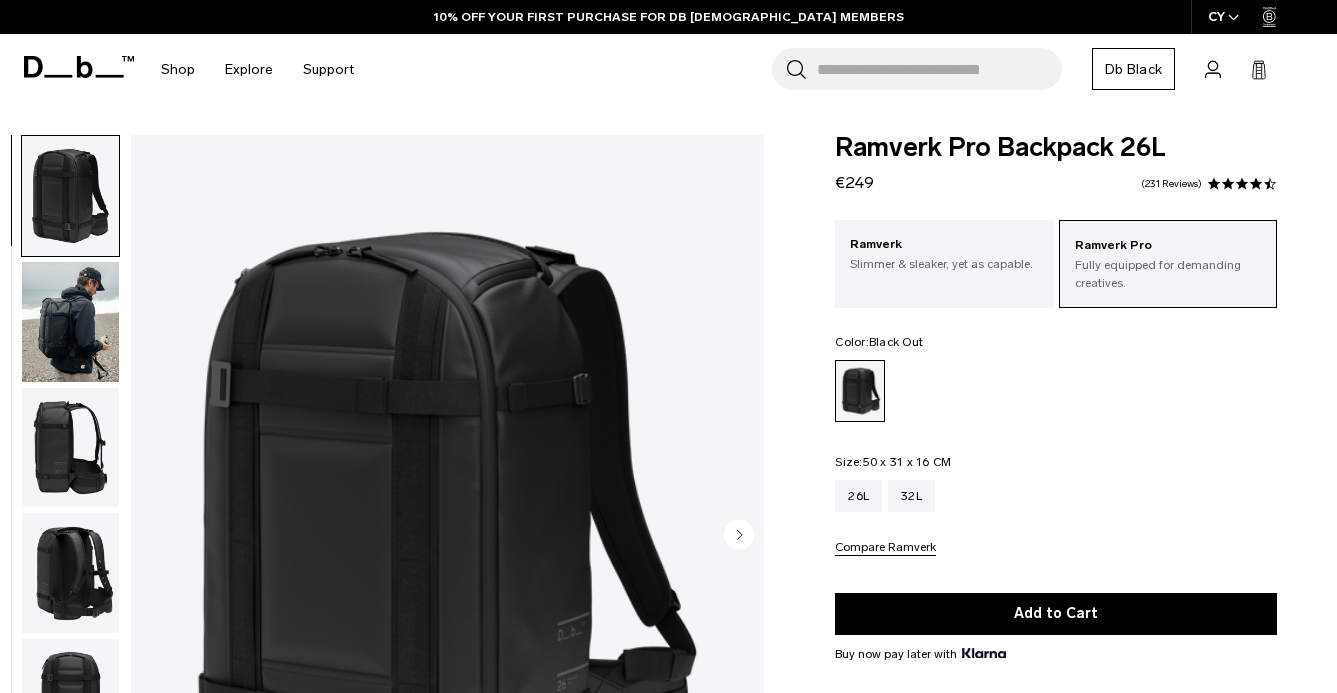 scroll, scrollTop: 0, scrollLeft: 0, axis: both 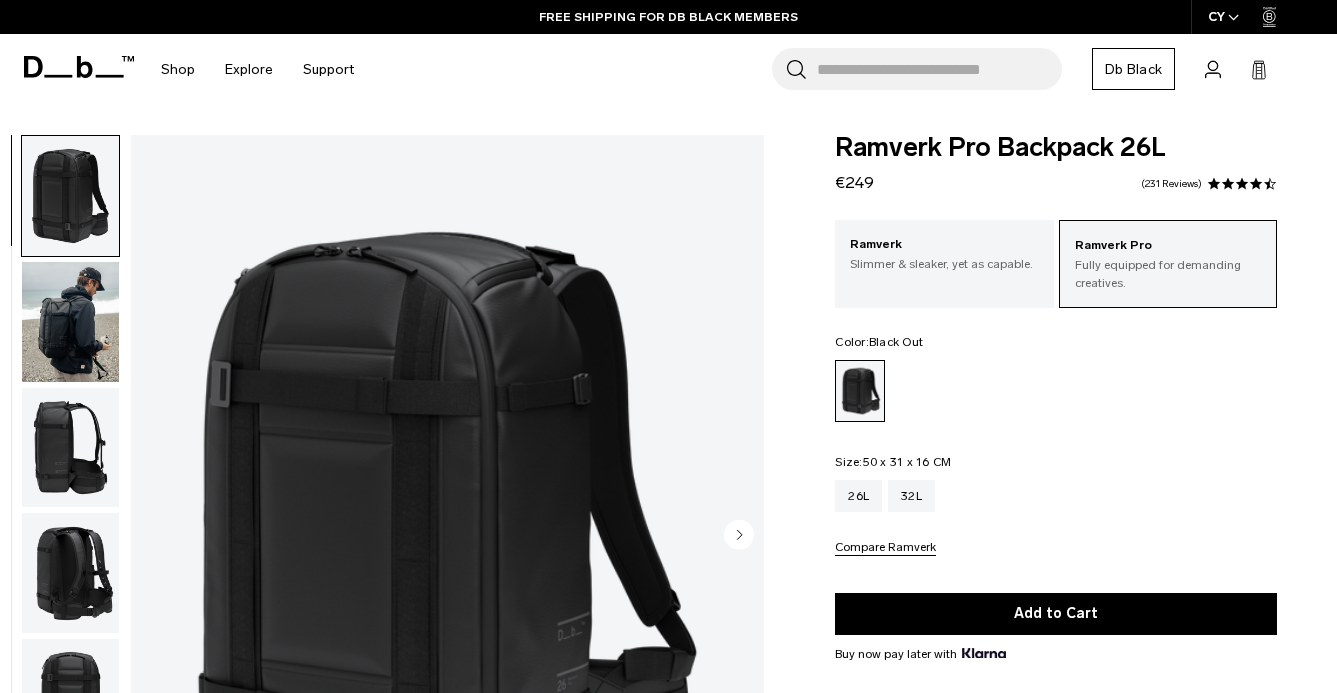 click on "01 / 13" at bounding box center (387, 541) 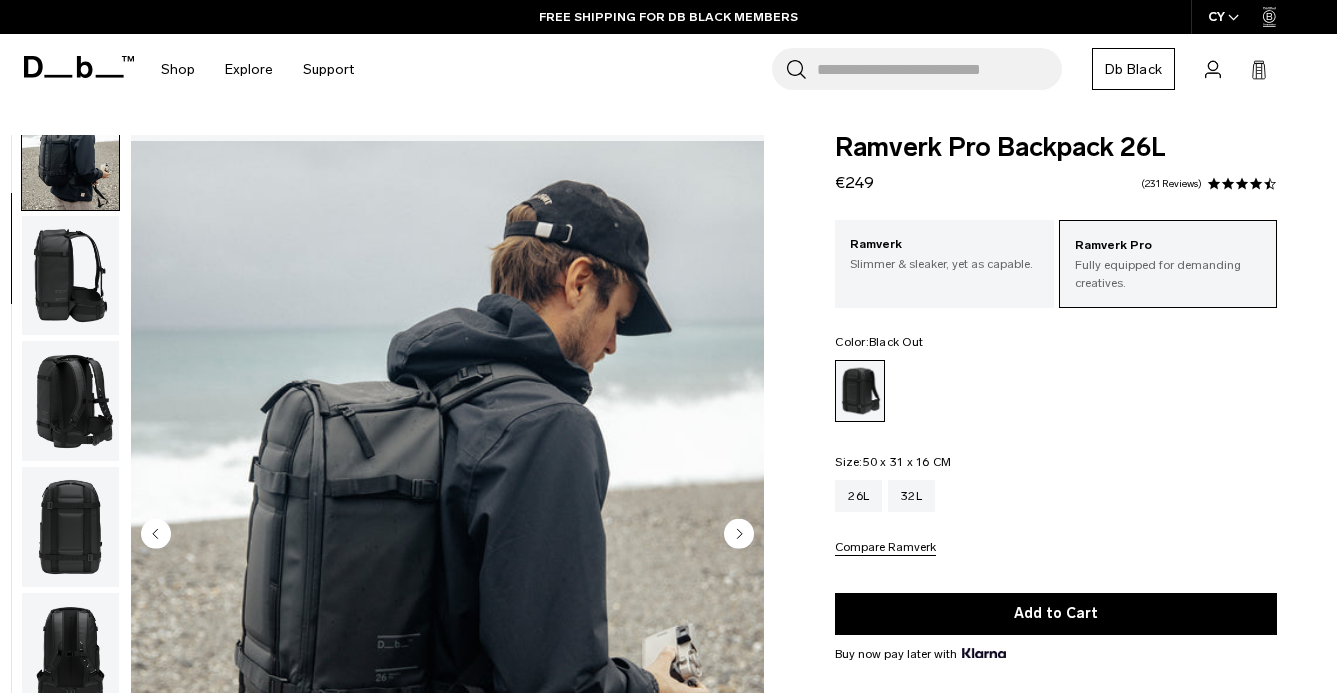 scroll, scrollTop: 173, scrollLeft: 0, axis: vertical 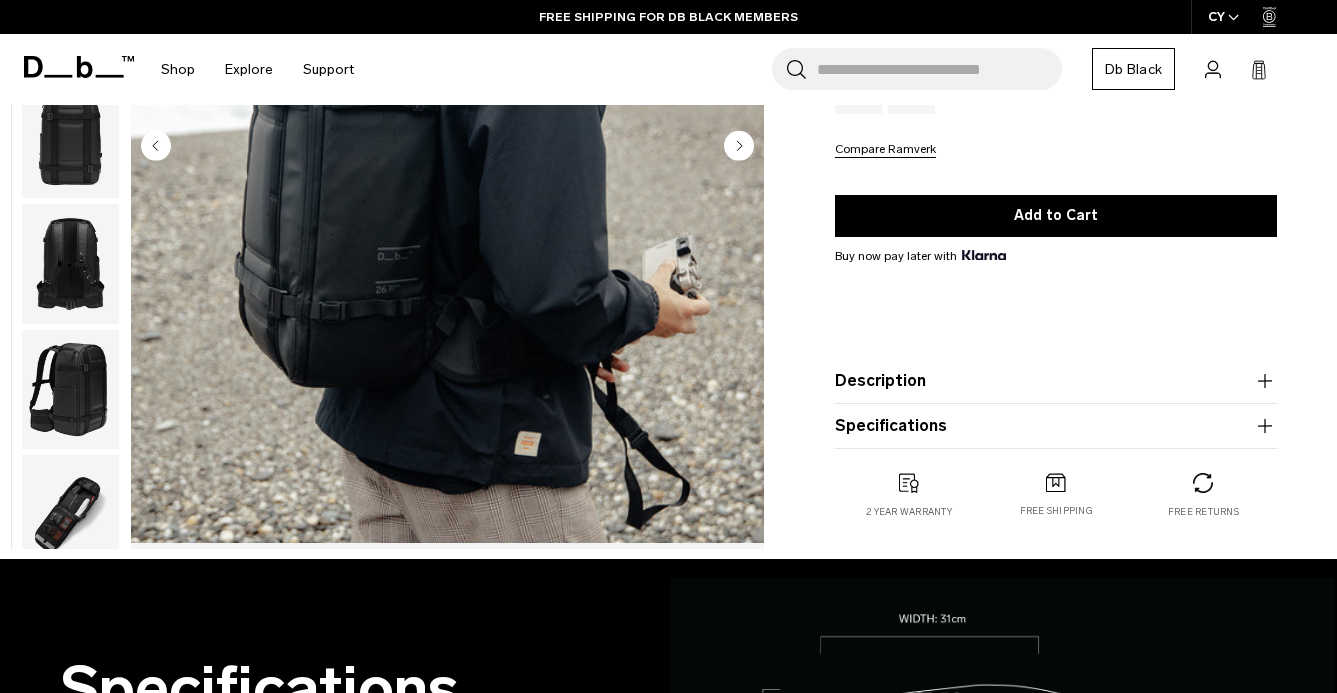 click at bounding box center (70, 389) 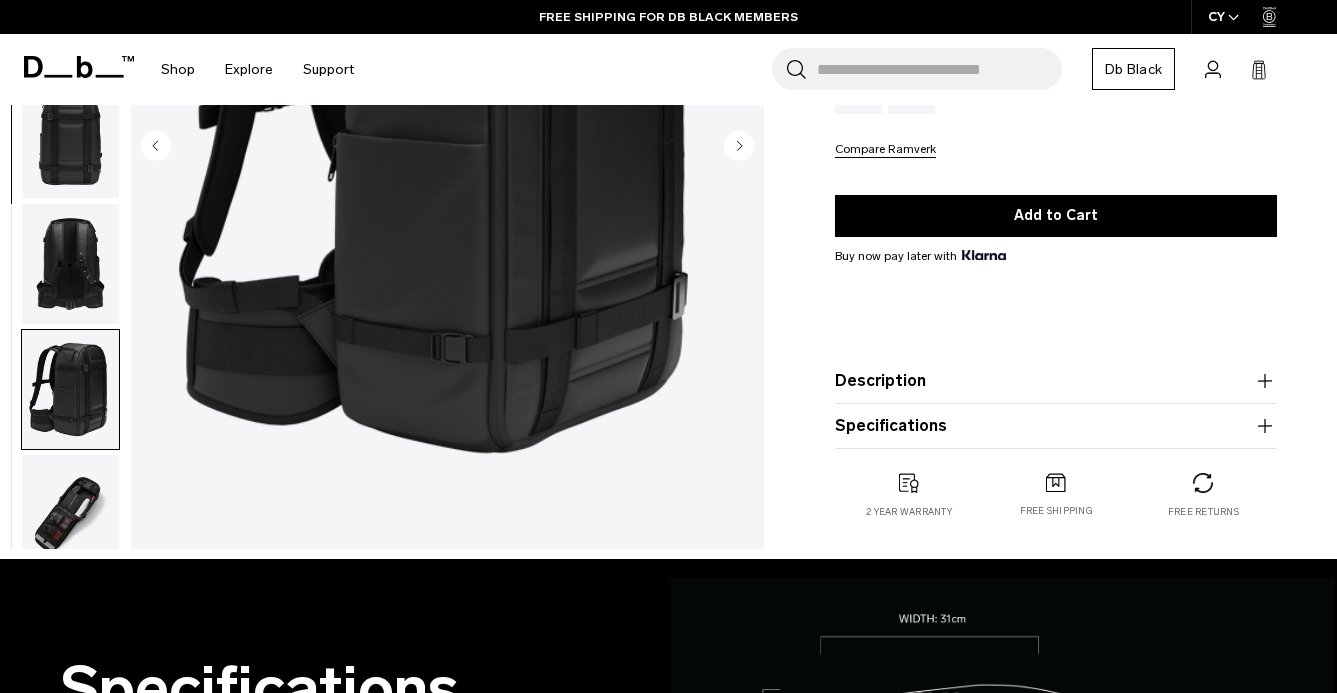 scroll, scrollTop: 764, scrollLeft: 0, axis: vertical 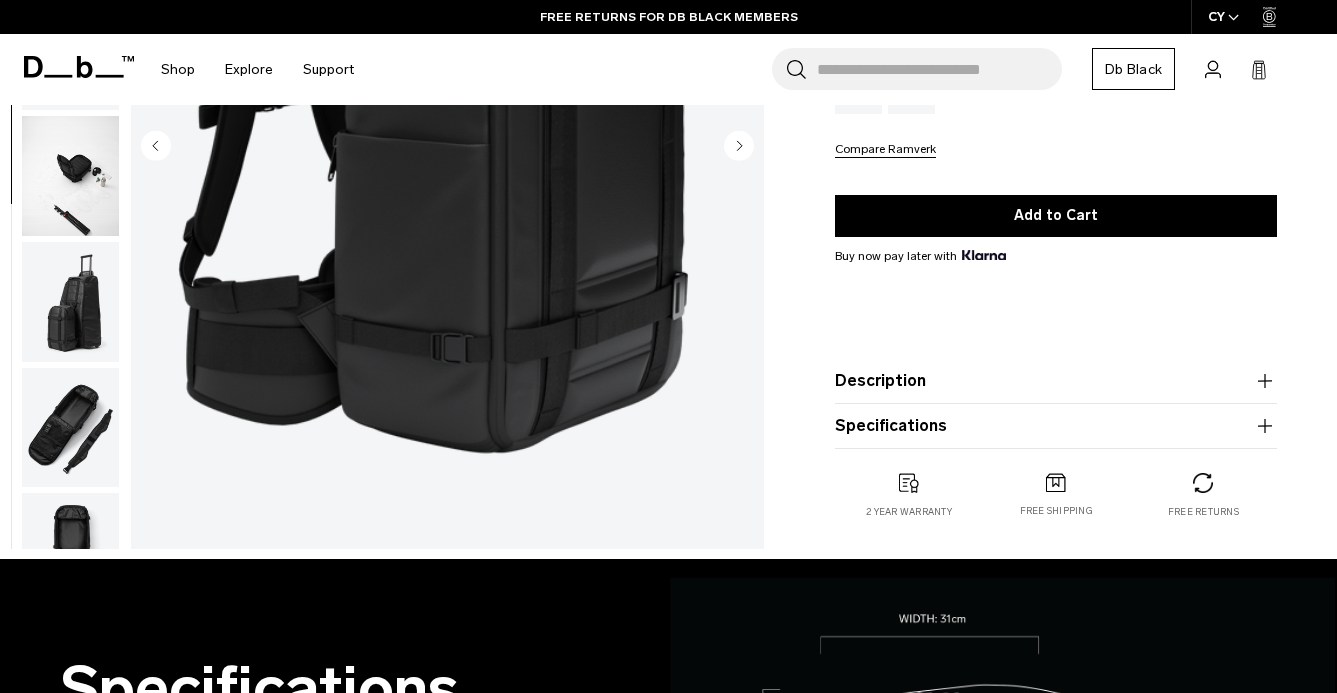click at bounding box center [70, 176] 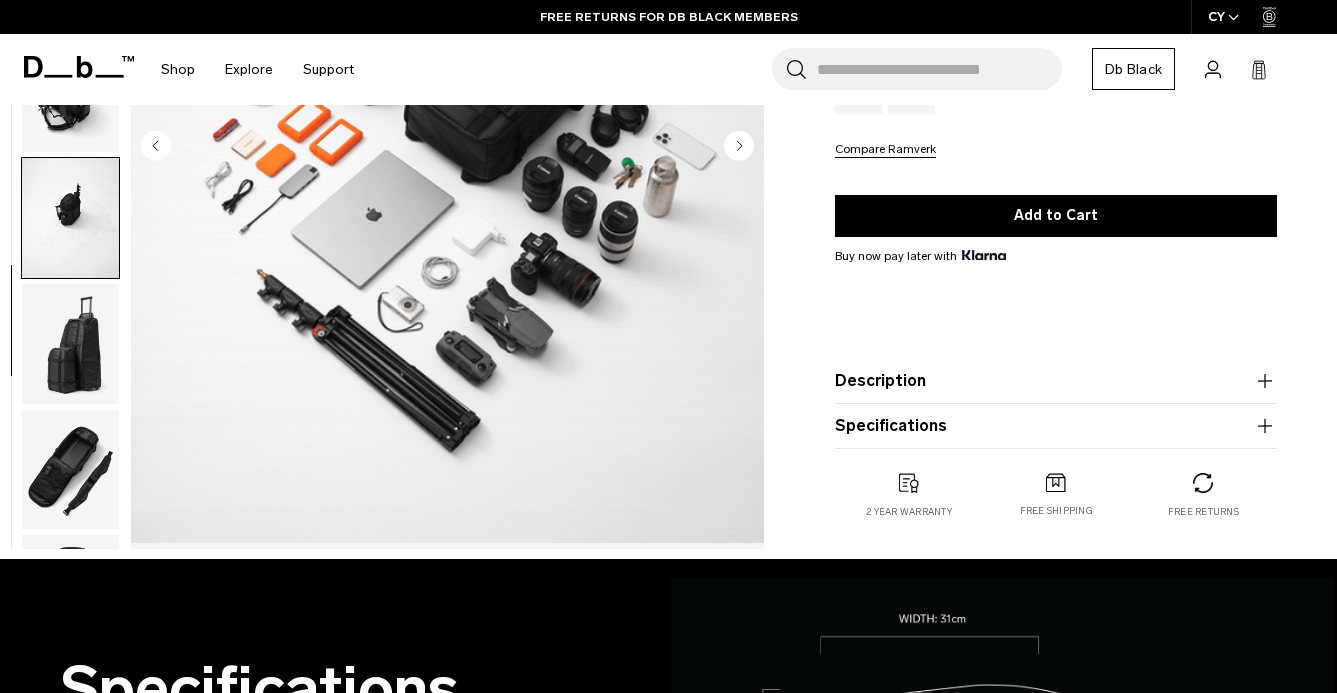 scroll, scrollTop: 689, scrollLeft: 0, axis: vertical 